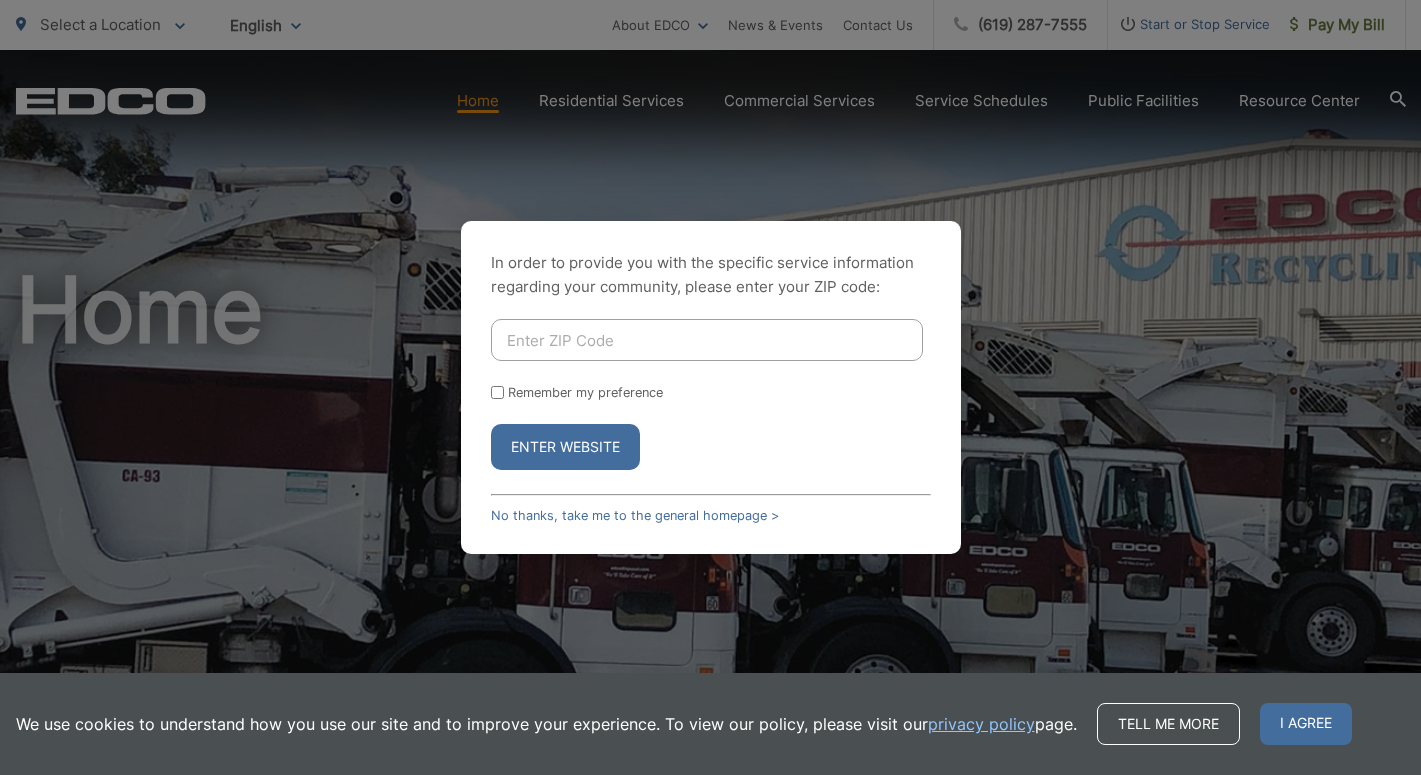 scroll, scrollTop: 0, scrollLeft: 0, axis: both 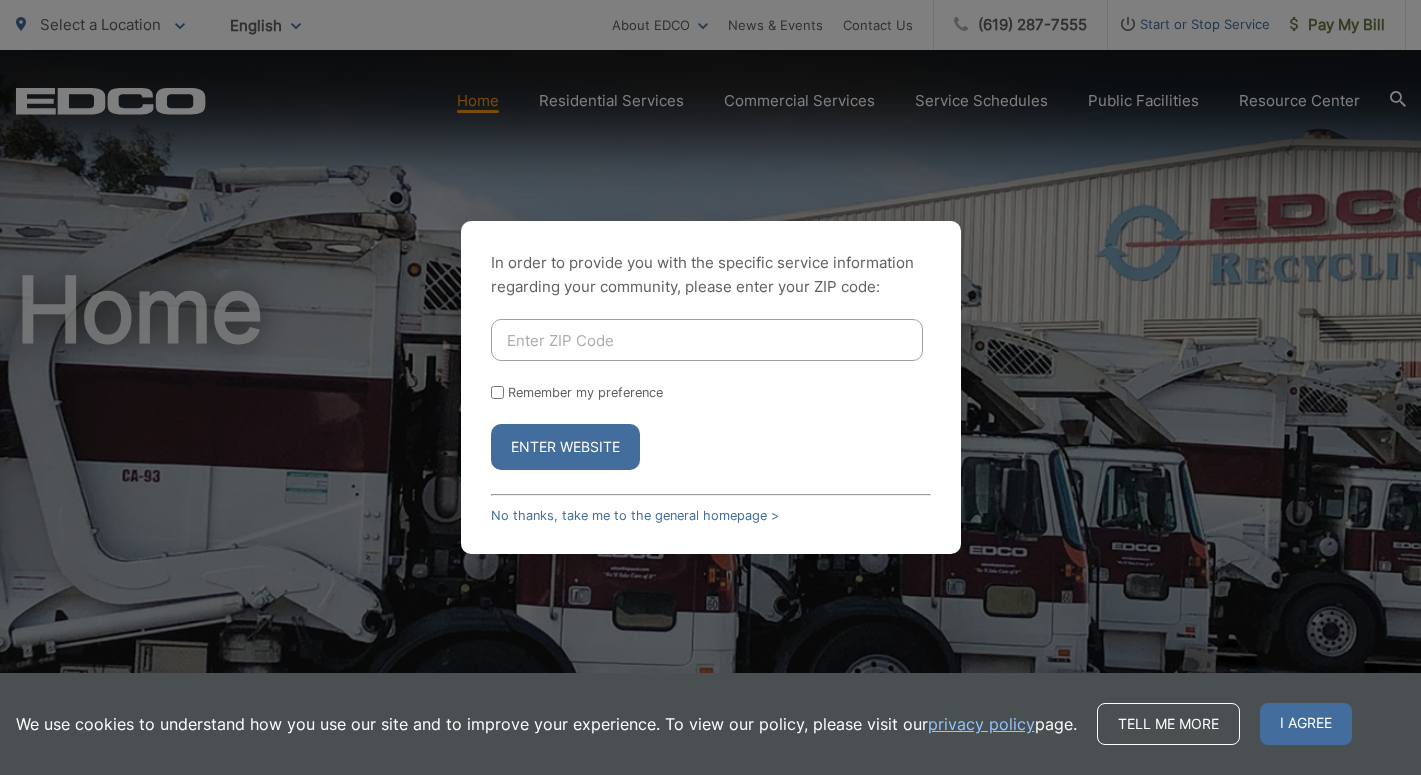 click at bounding box center (707, 340) 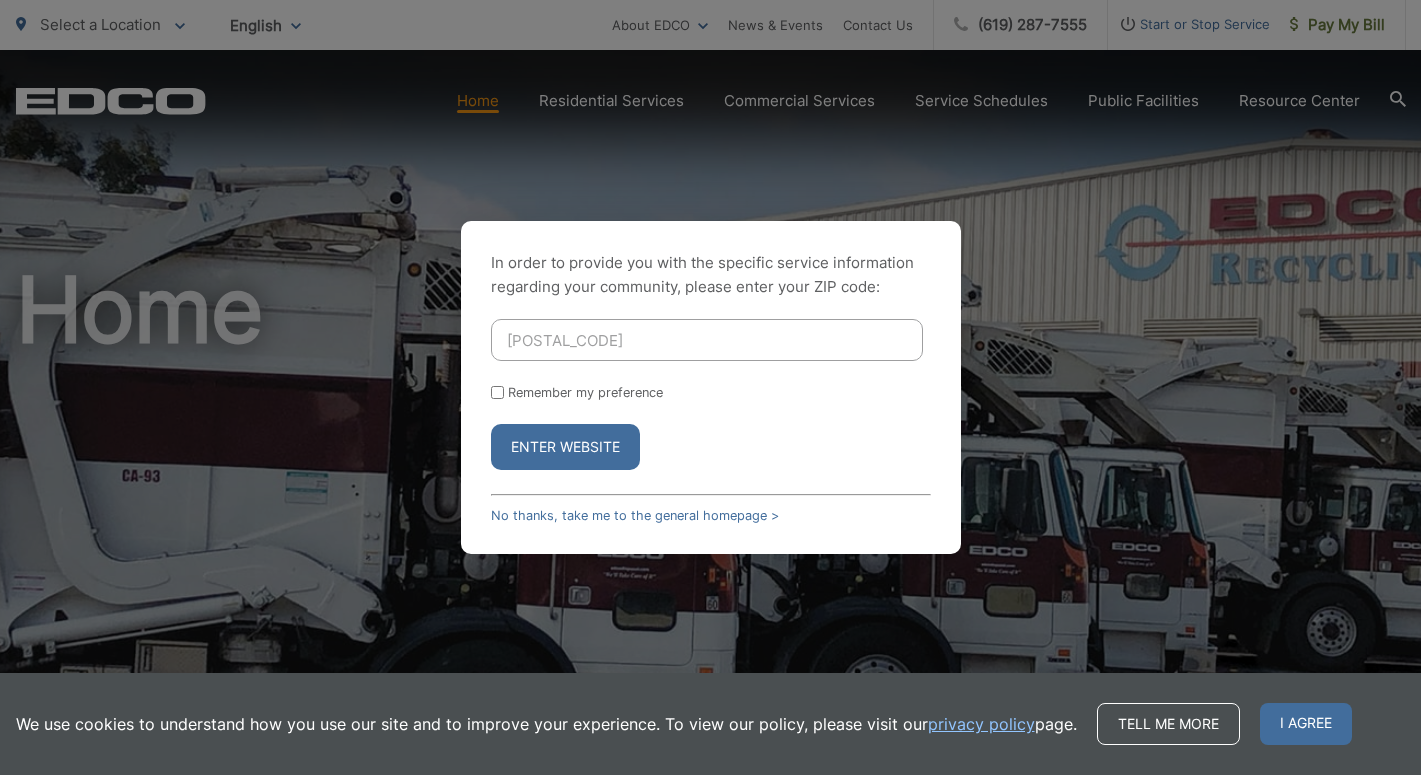 type on "92120" 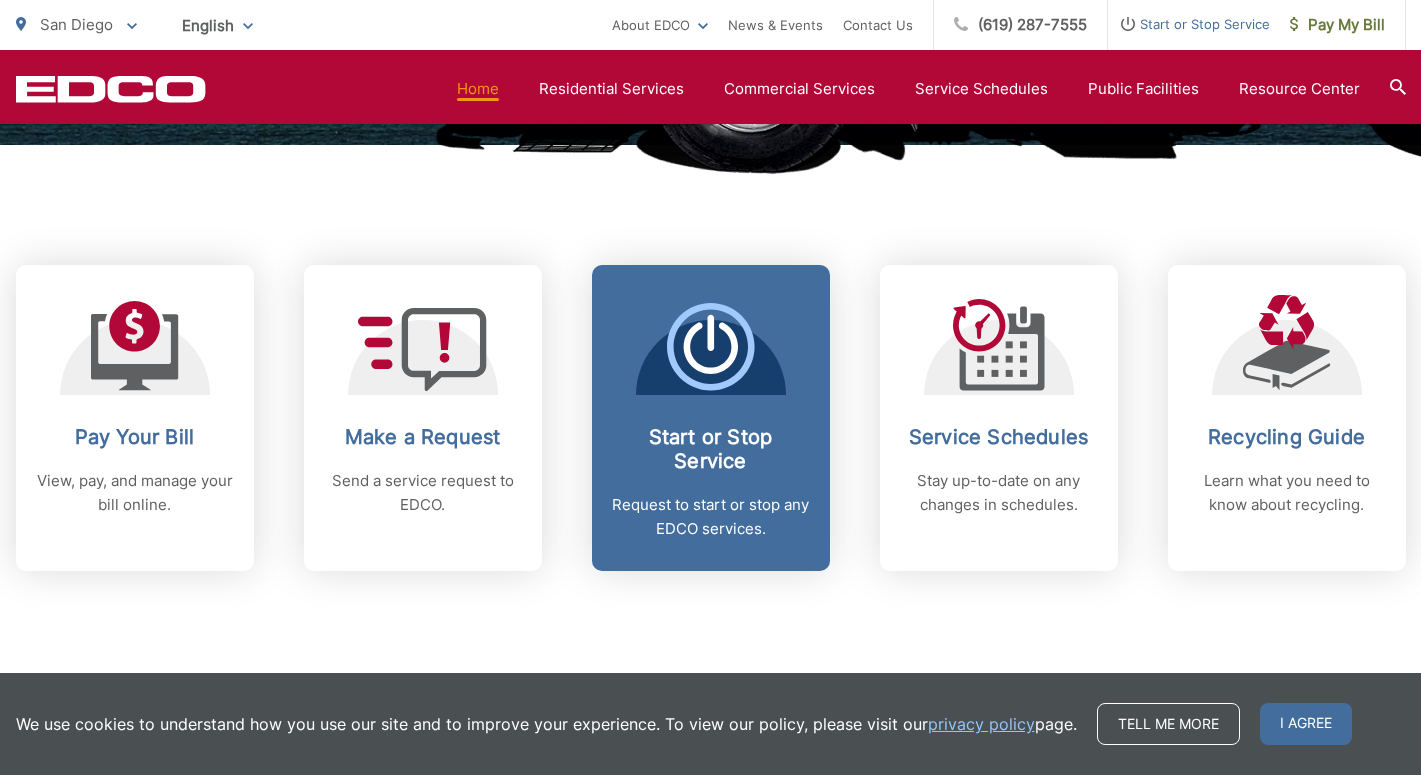 scroll, scrollTop: 743, scrollLeft: 0, axis: vertical 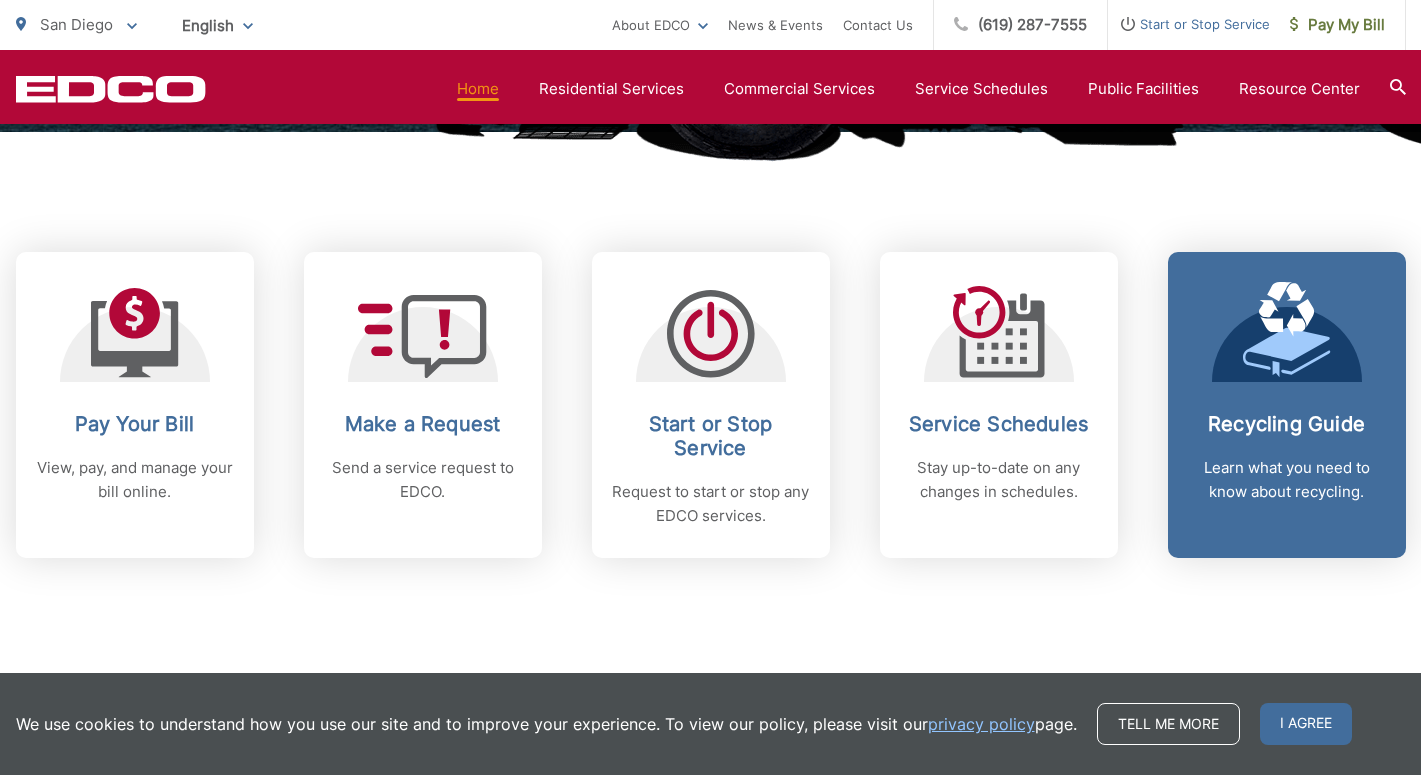 click on "Recycling Guide
Learn what you need to know about recycling." at bounding box center (1287, 458) 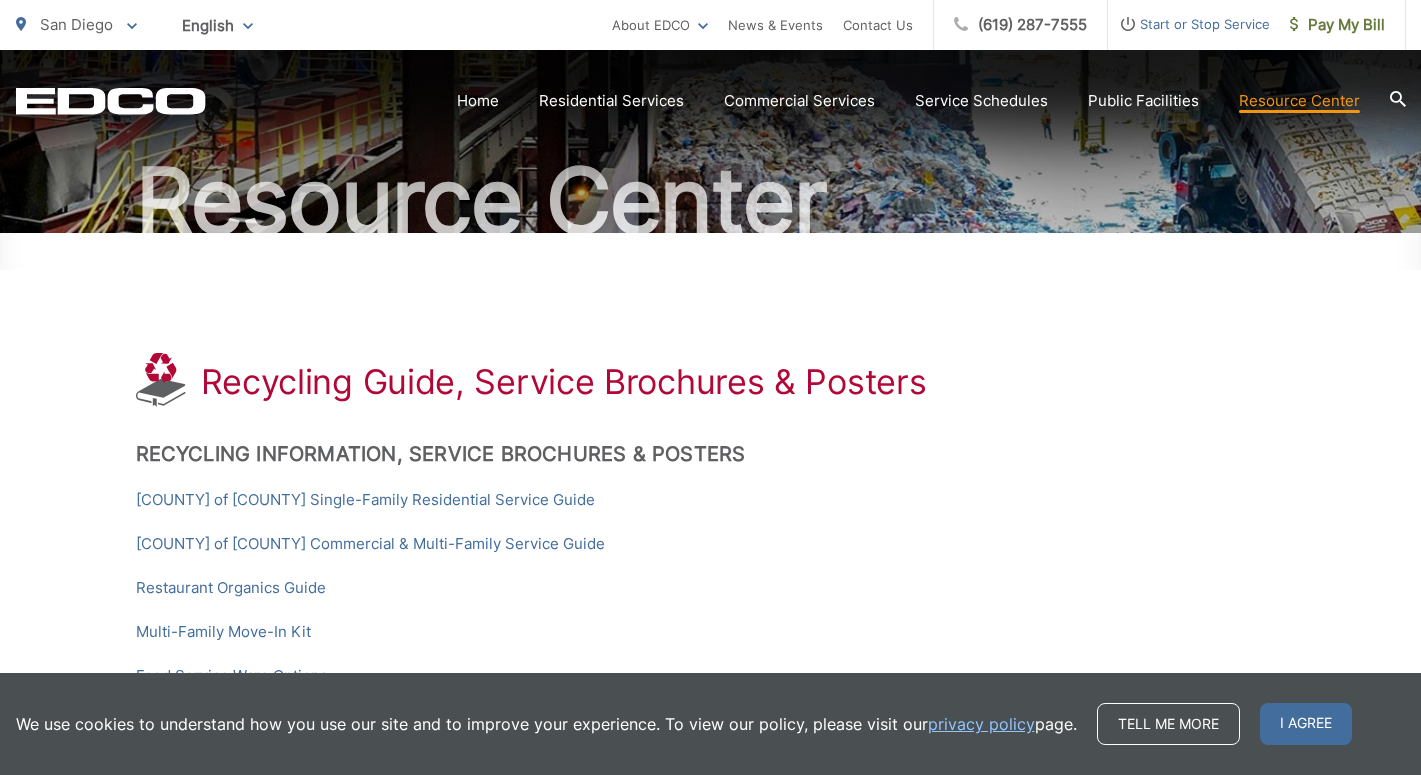 scroll, scrollTop: 0, scrollLeft: 0, axis: both 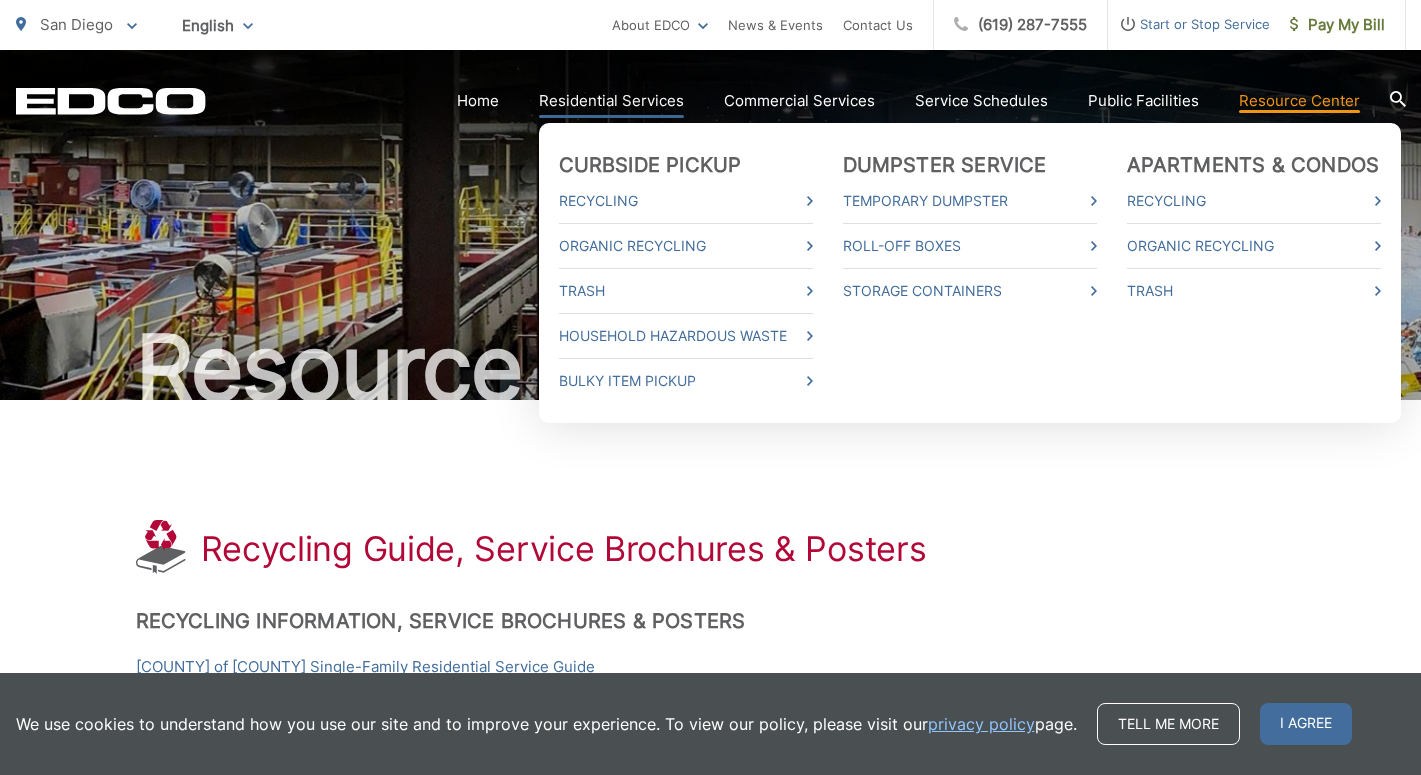 click on "Residential Services" at bounding box center (611, 101) 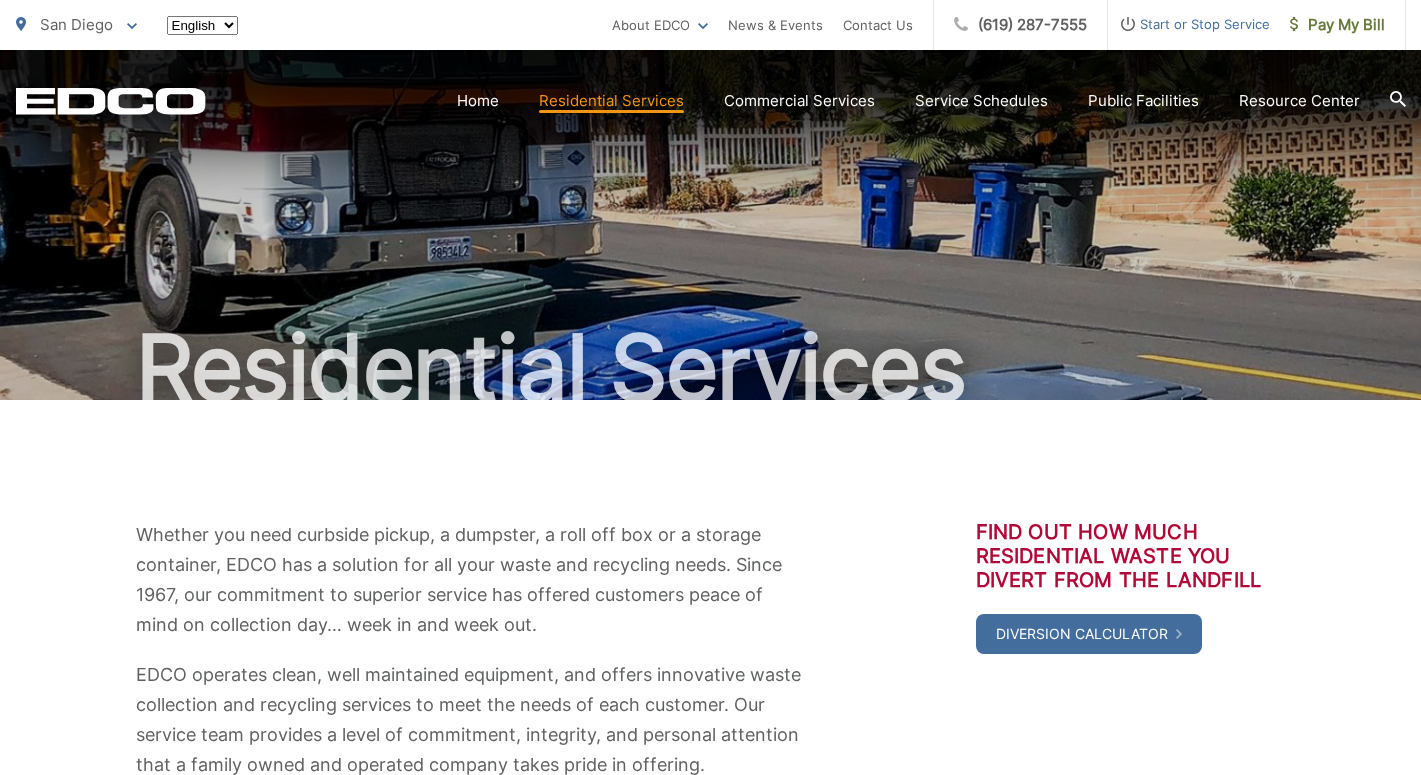 scroll, scrollTop: 0, scrollLeft: 0, axis: both 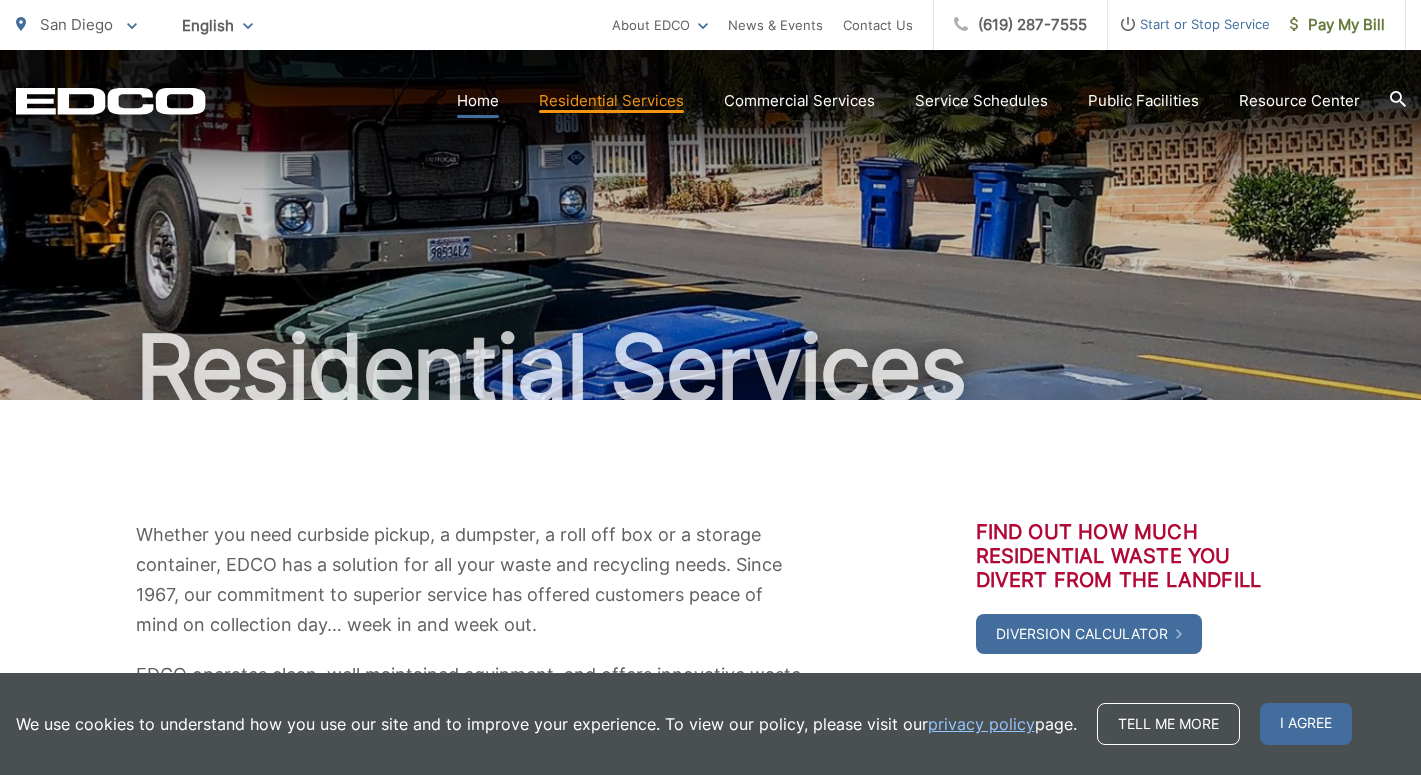 click on "Home" at bounding box center [478, 101] 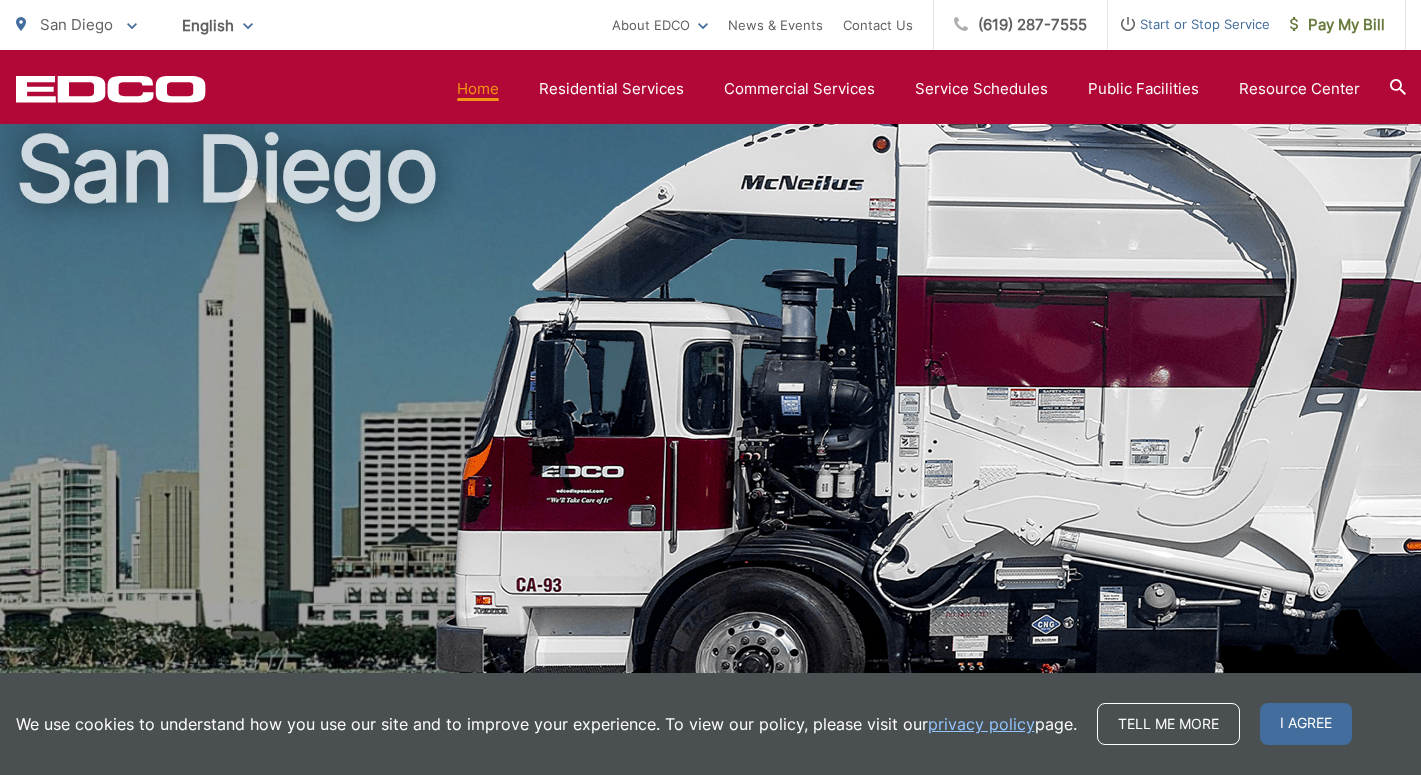 scroll, scrollTop: 0, scrollLeft: 0, axis: both 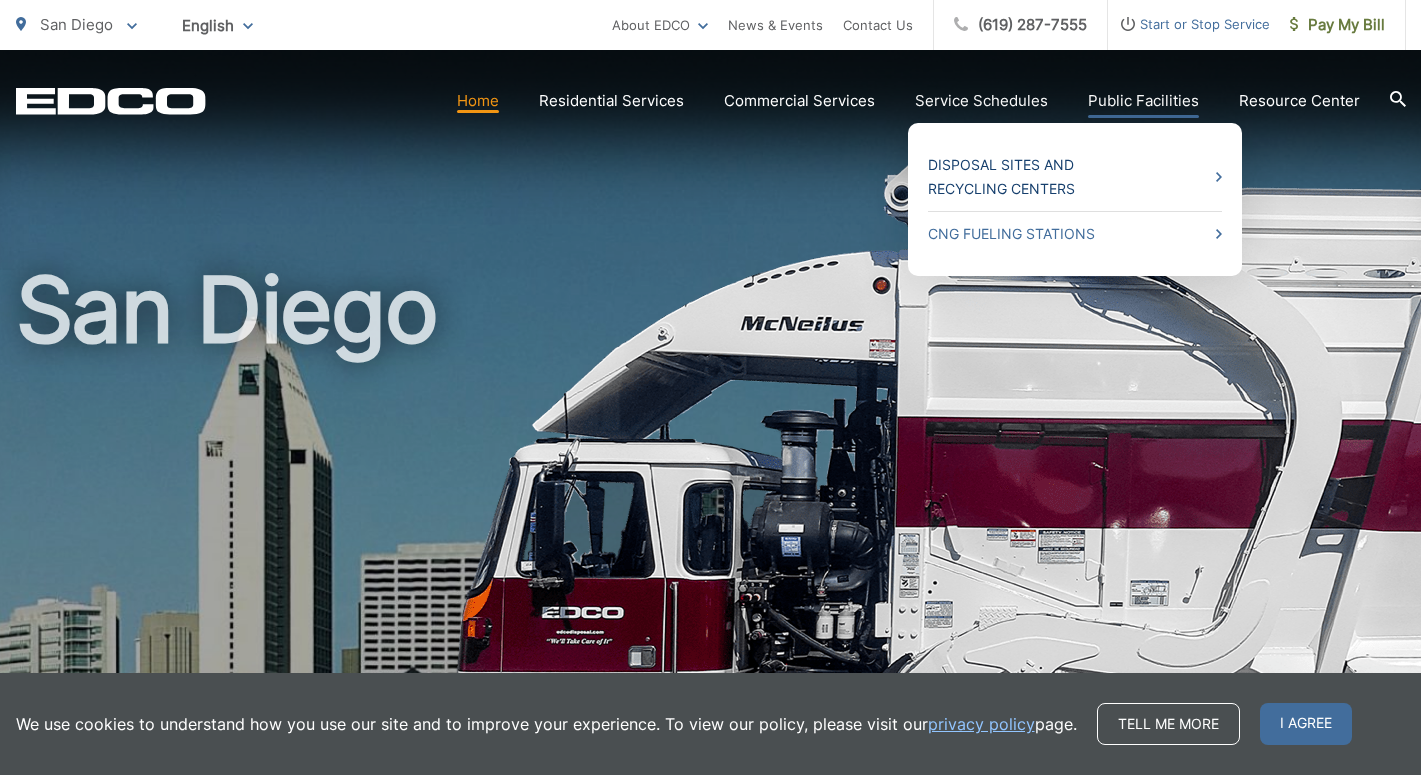 click 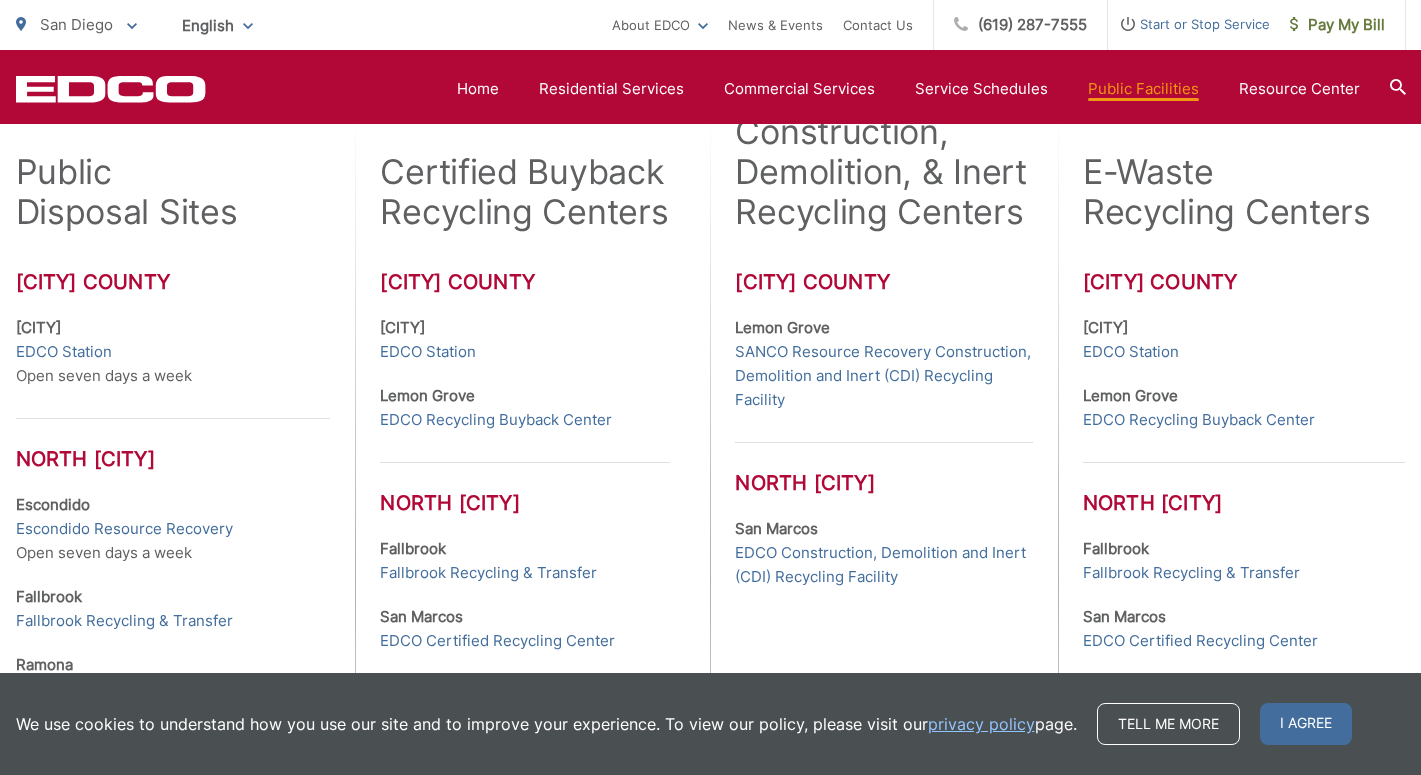 scroll, scrollTop: 610, scrollLeft: 0, axis: vertical 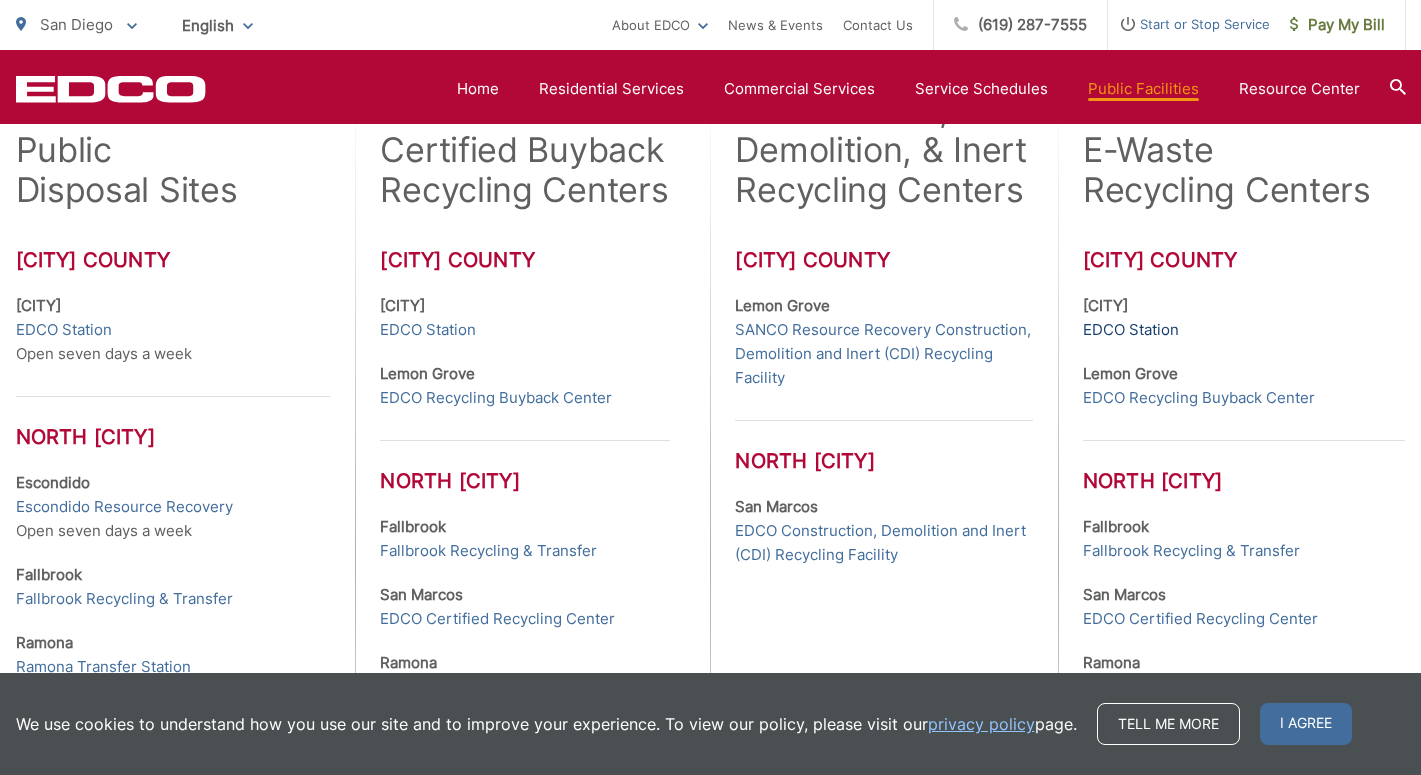 click on "EDCO Station" at bounding box center (1131, 330) 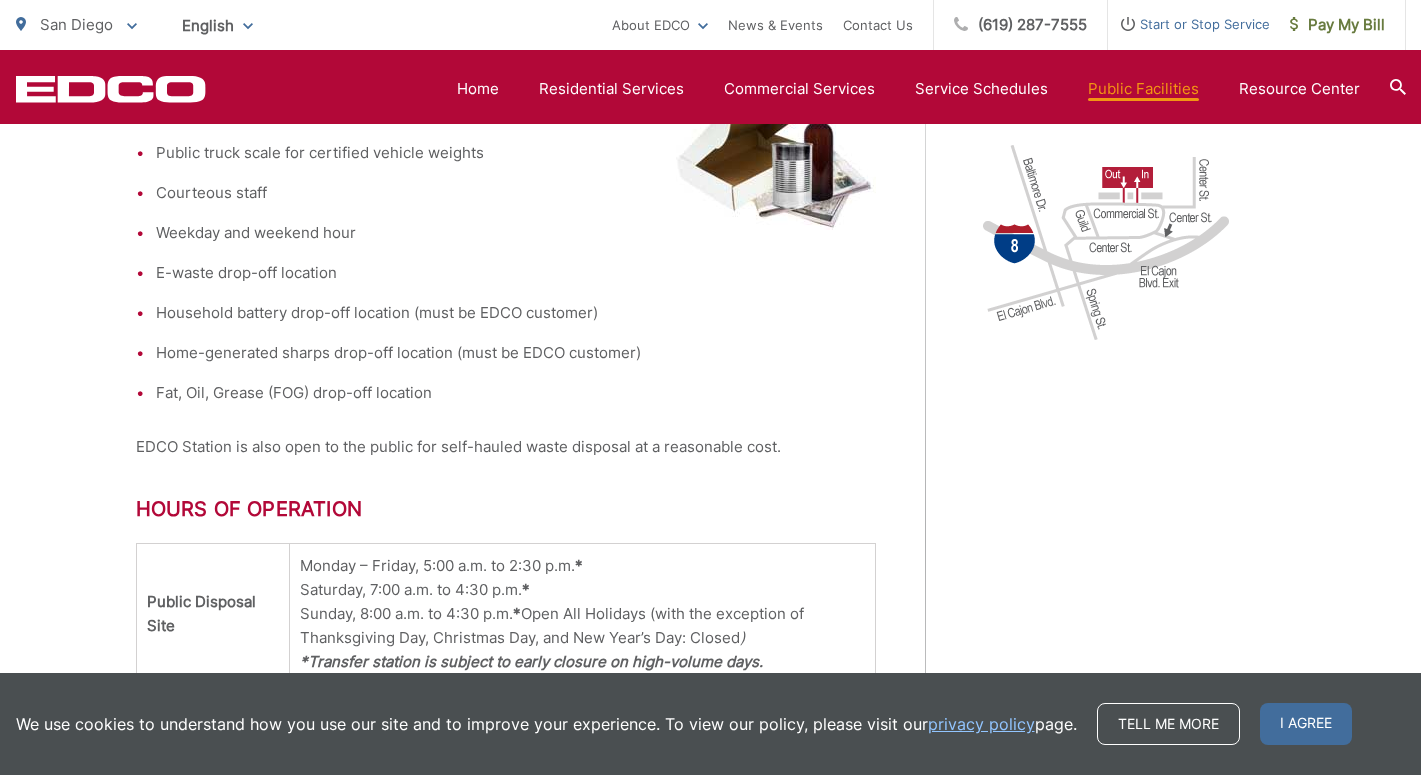 scroll, scrollTop: 910, scrollLeft: 0, axis: vertical 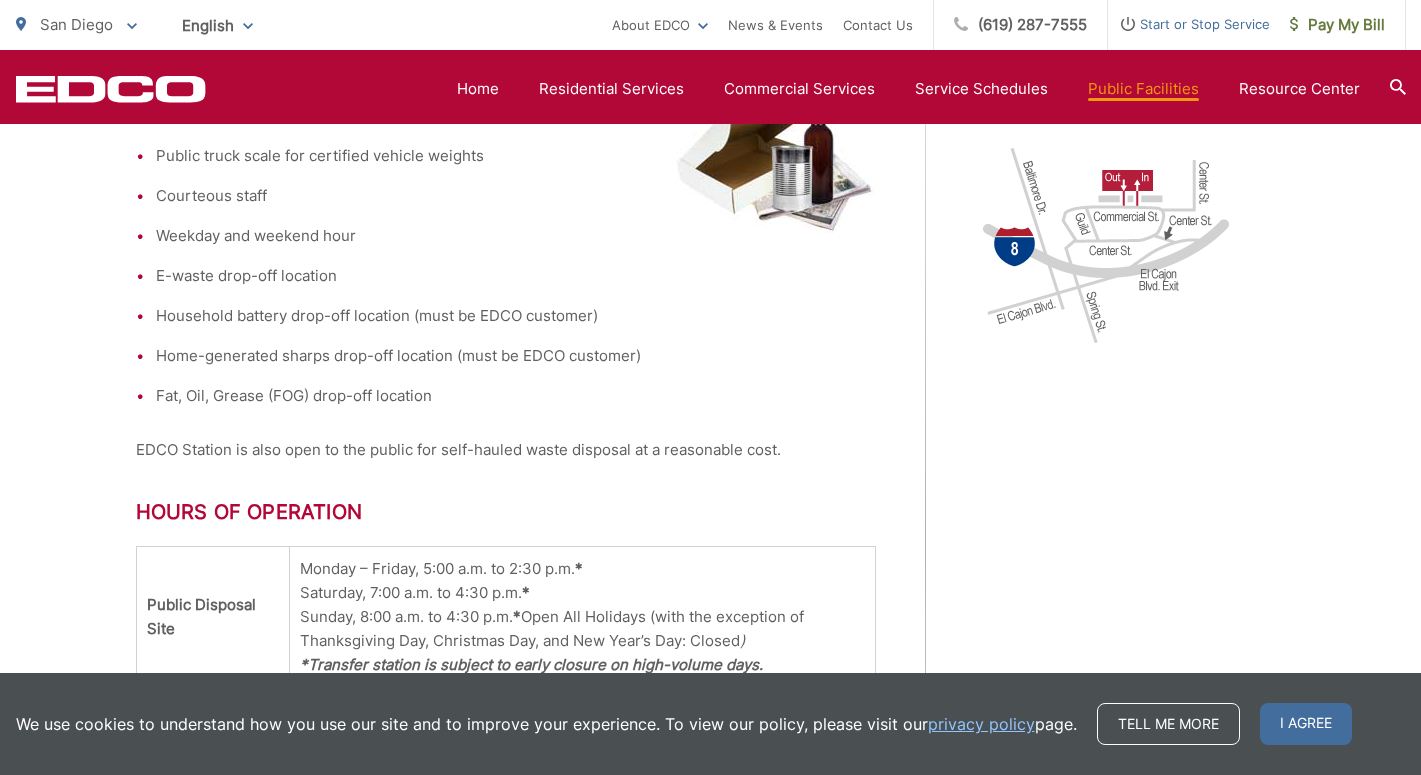 click on "E-waste drop-off location" at bounding box center (516, 276) 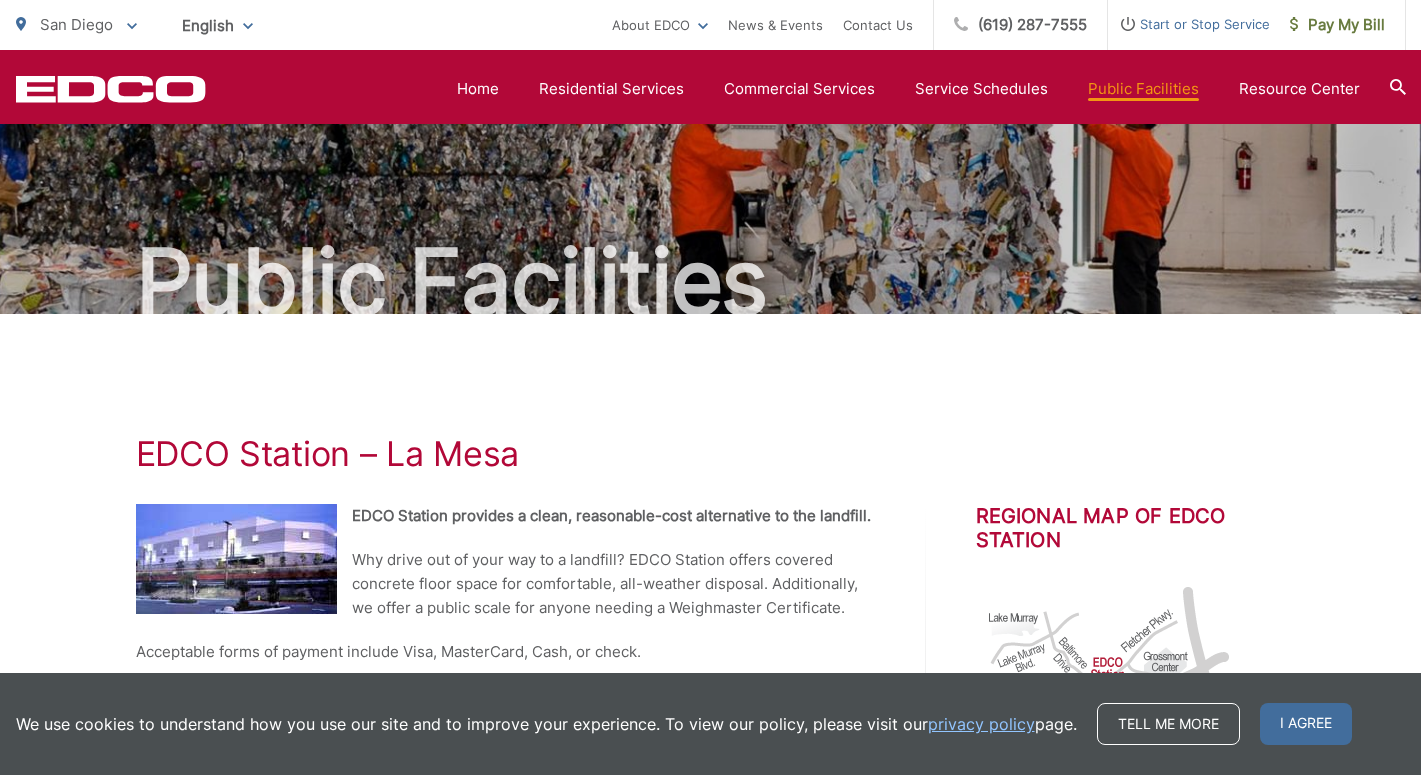 scroll, scrollTop: 0, scrollLeft: 0, axis: both 